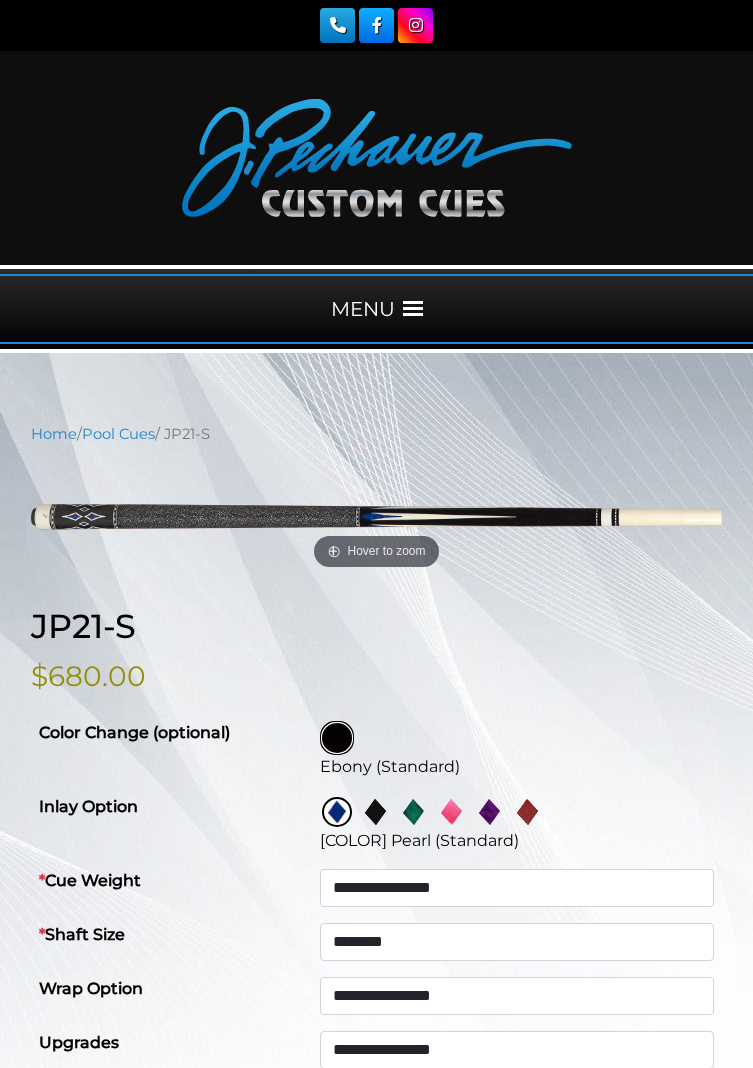 select on "********" 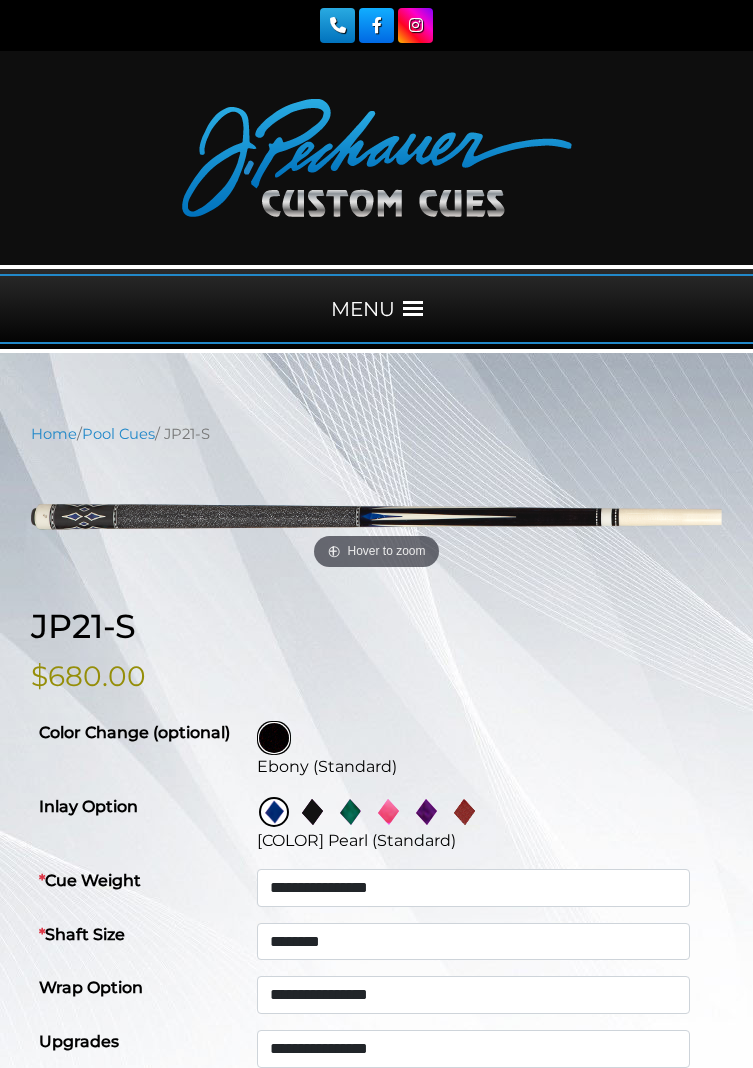 scroll, scrollTop: 0, scrollLeft: 0, axis: both 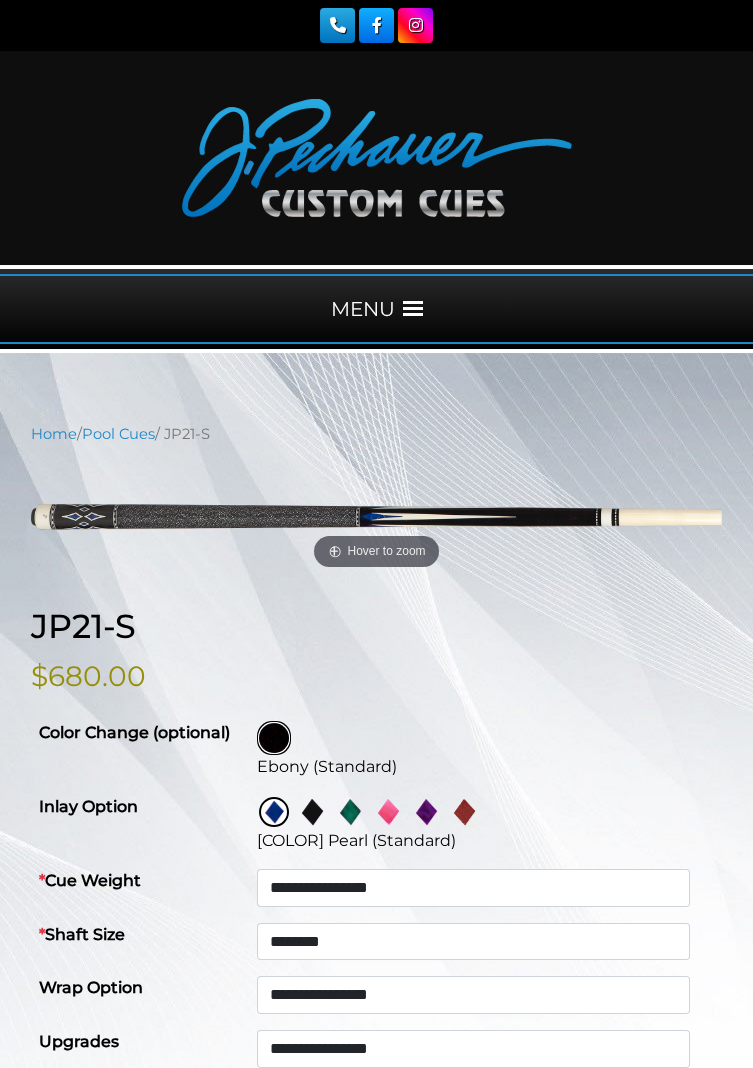 click at bounding box center (312, 812) 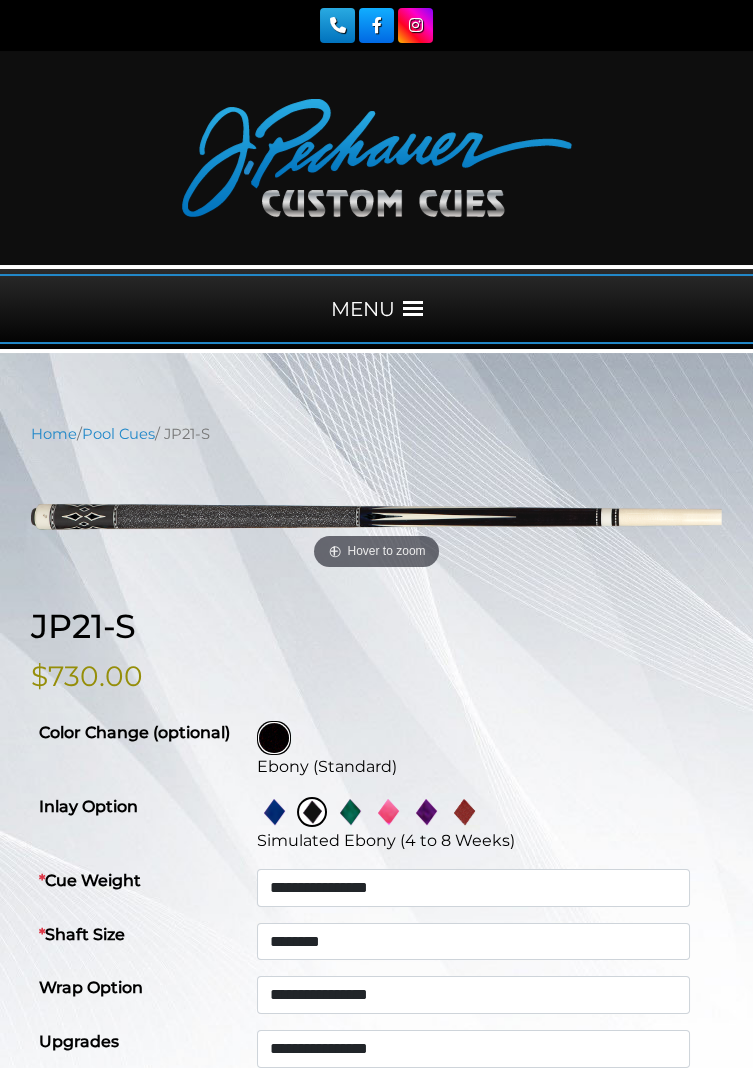 click at bounding box center (350, 812) 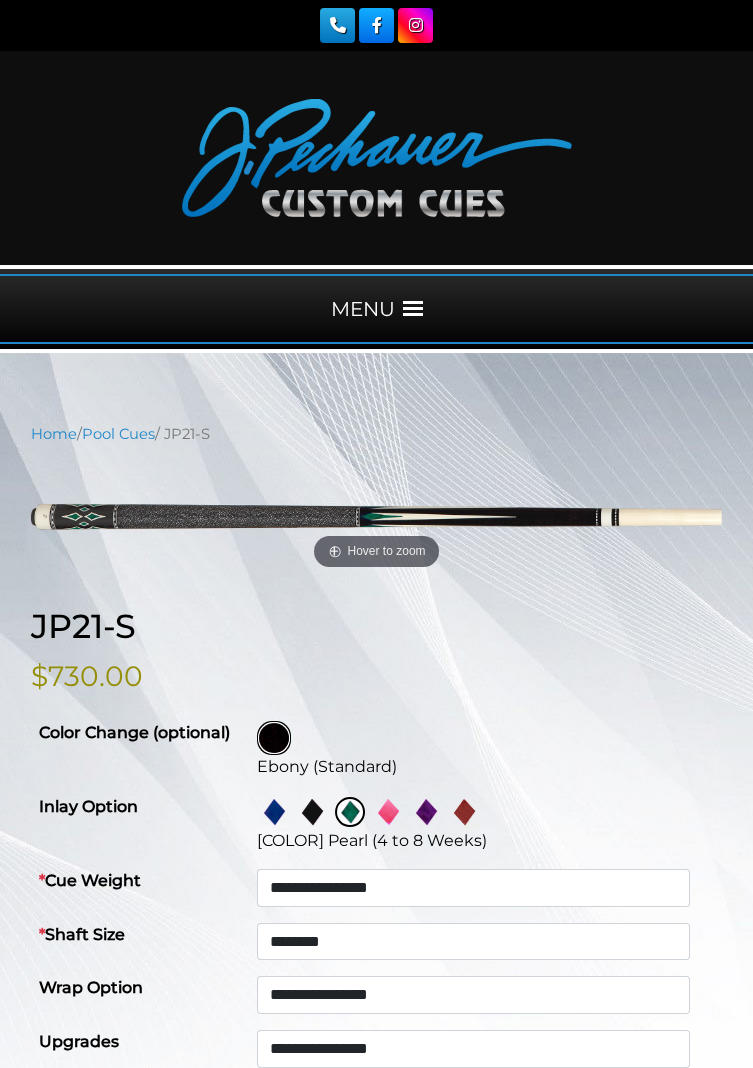 click at bounding box center (388, 812) 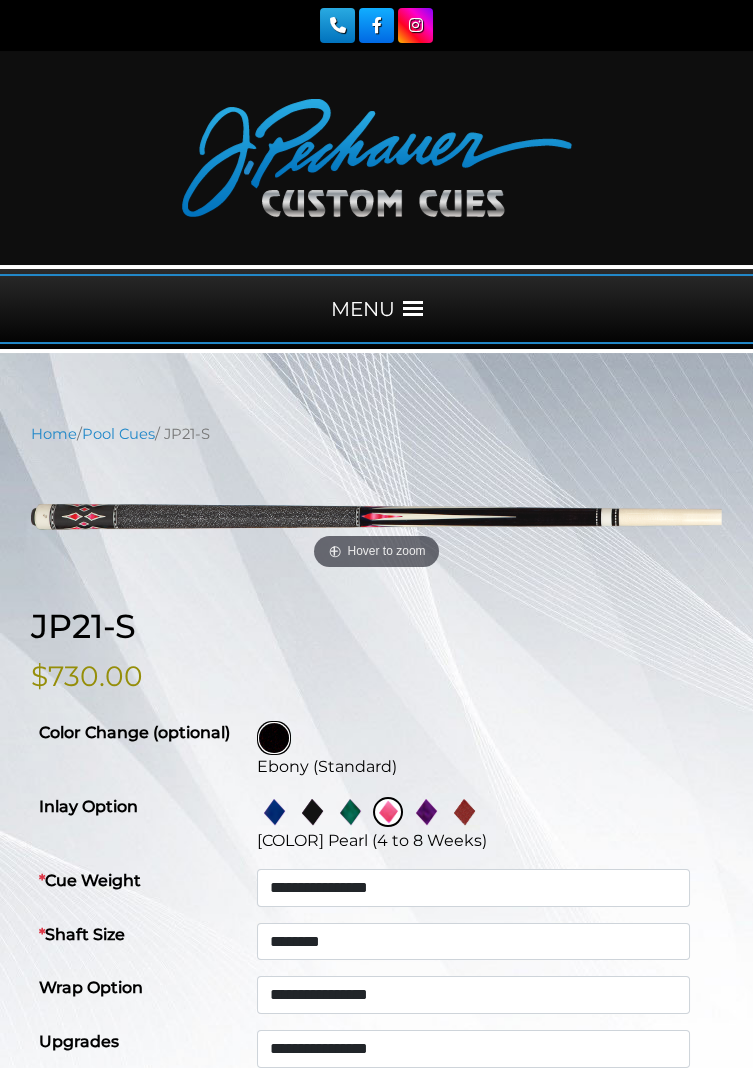 click at bounding box center [426, 812] 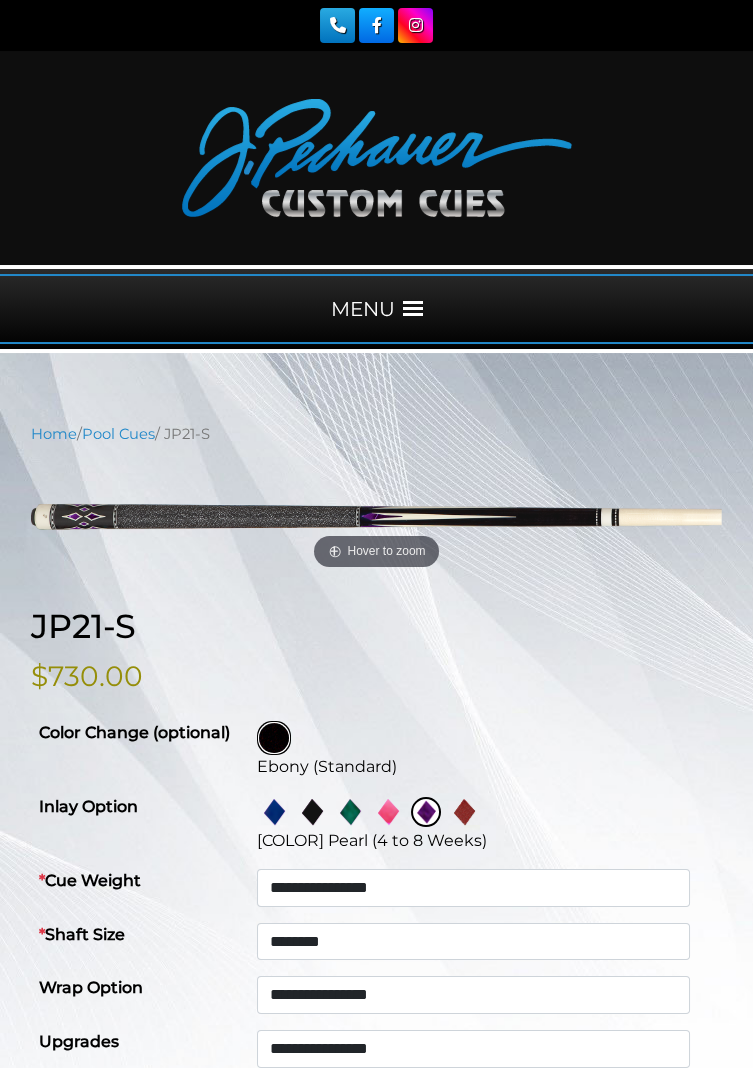 click at bounding box center [464, 812] 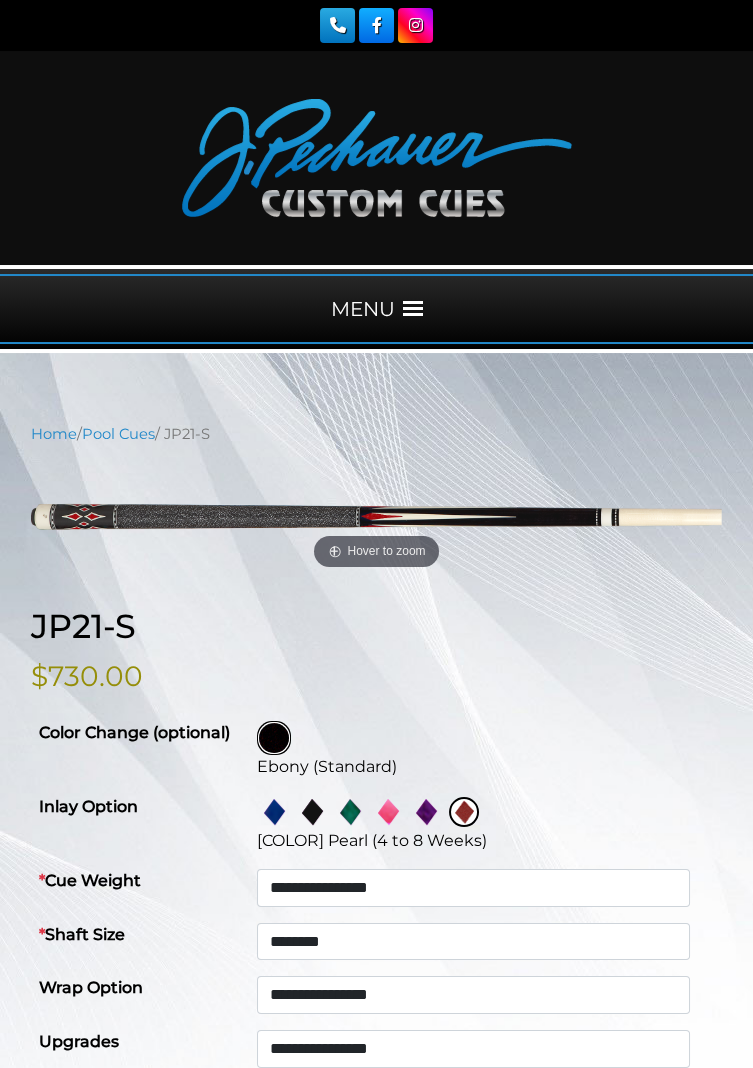 click at bounding box center [350, 812] 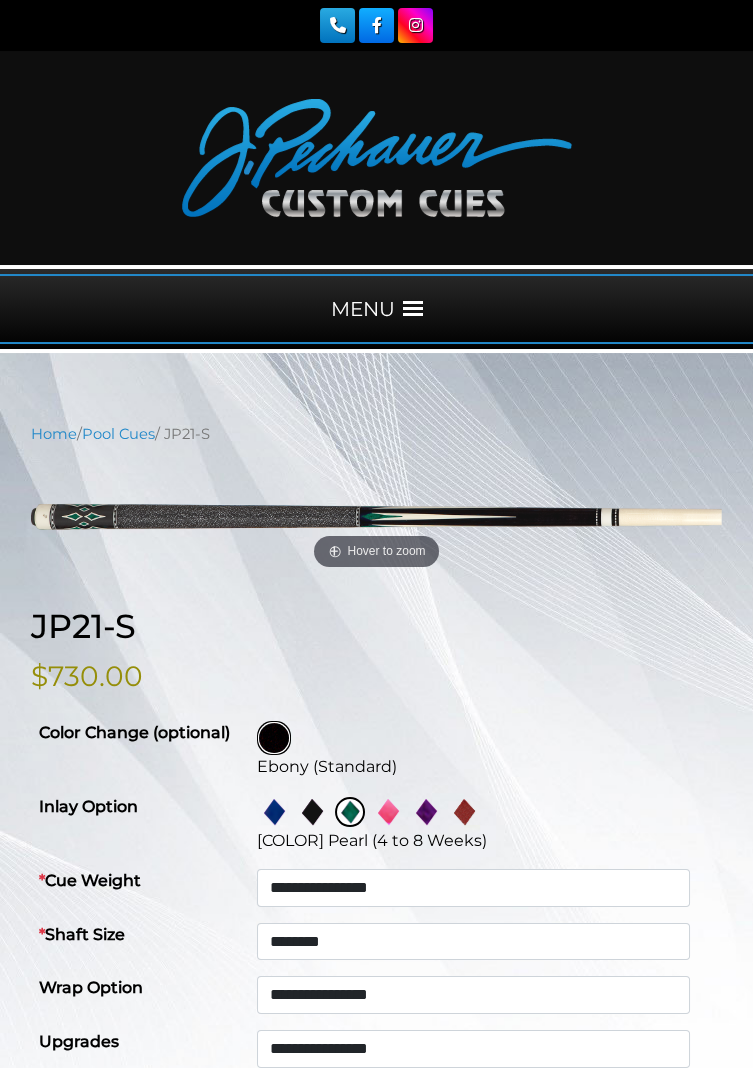 click at bounding box center [388, 812] 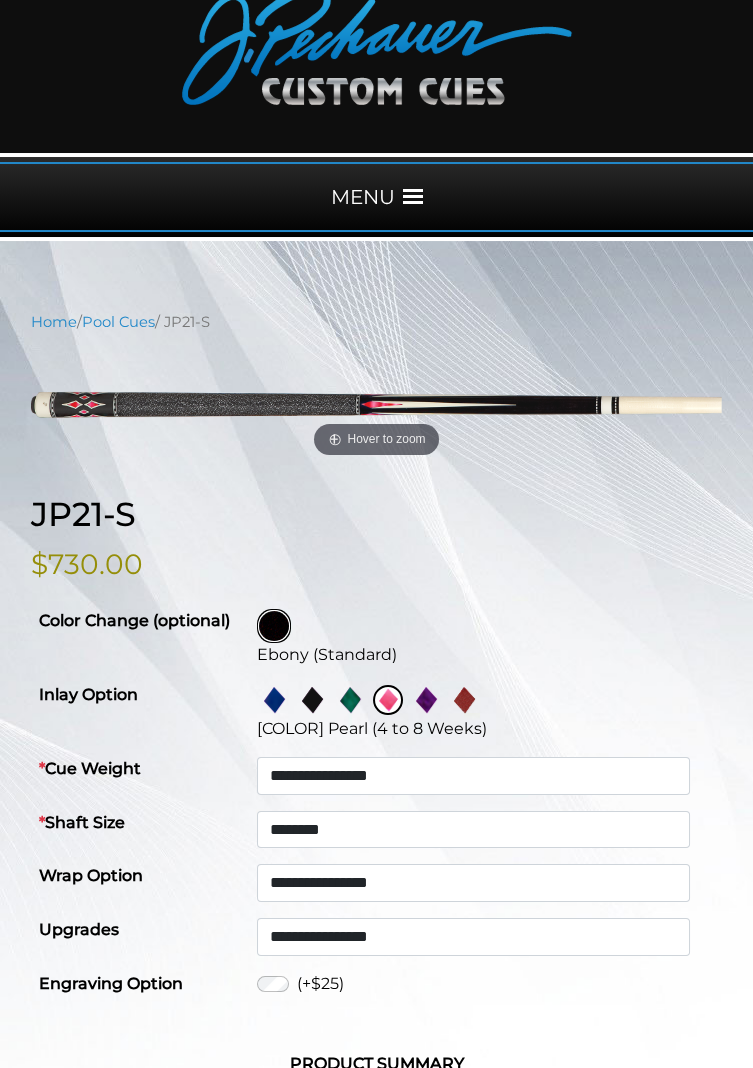 scroll, scrollTop: 0, scrollLeft: 0, axis: both 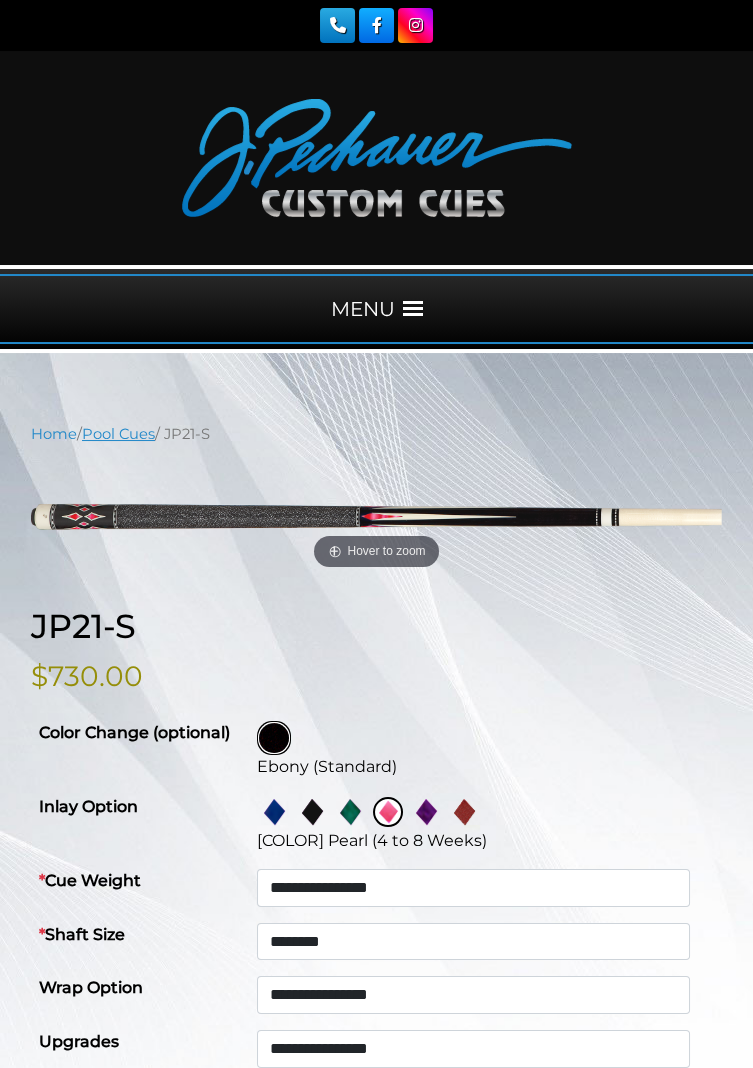 click on "Pool Cues" at bounding box center (118, 434) 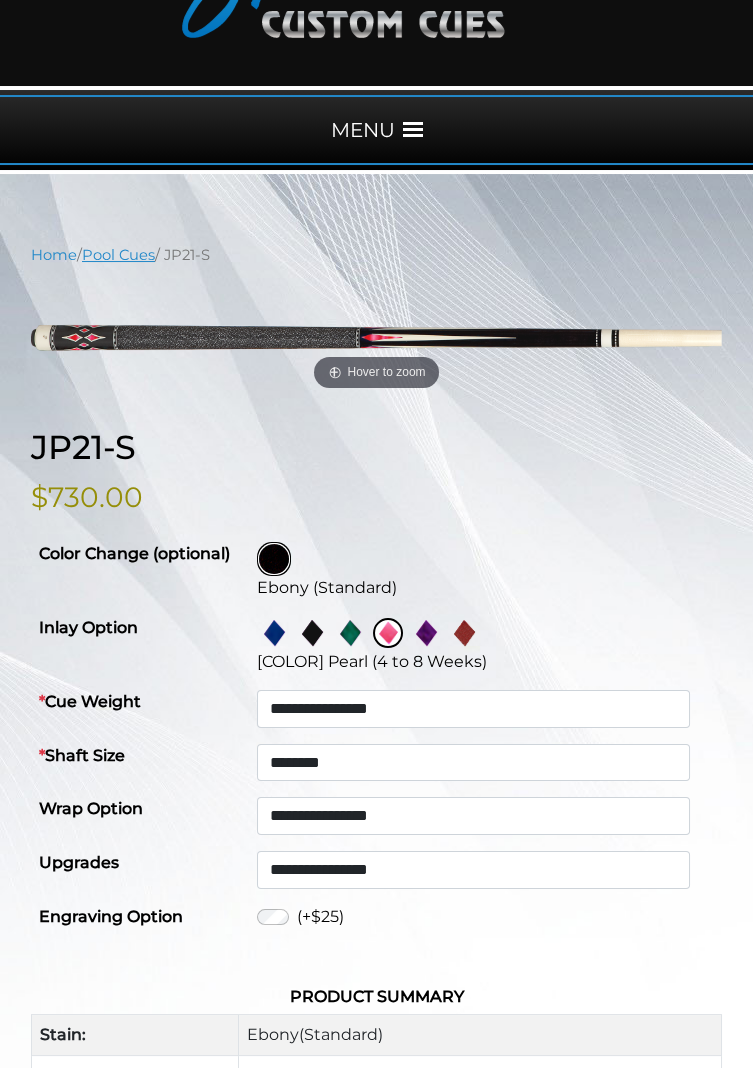 scroll, scrollTop: 176, scrollLeft: 0, axis: vertical 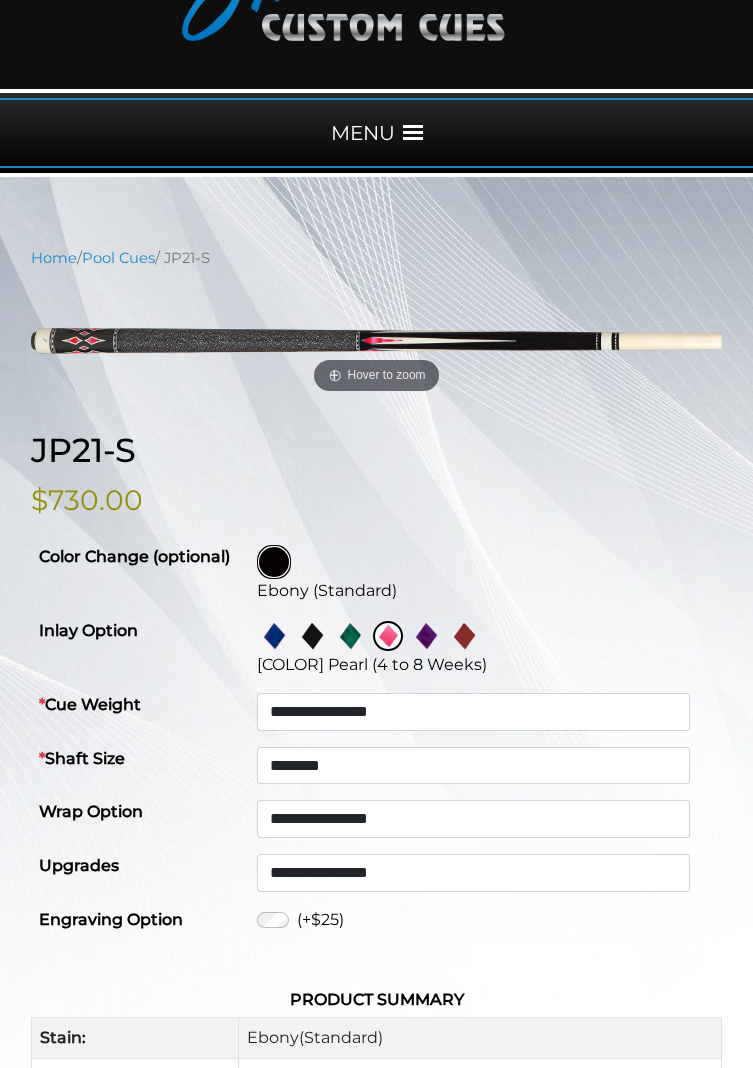 click at bounding box center (274, 562) 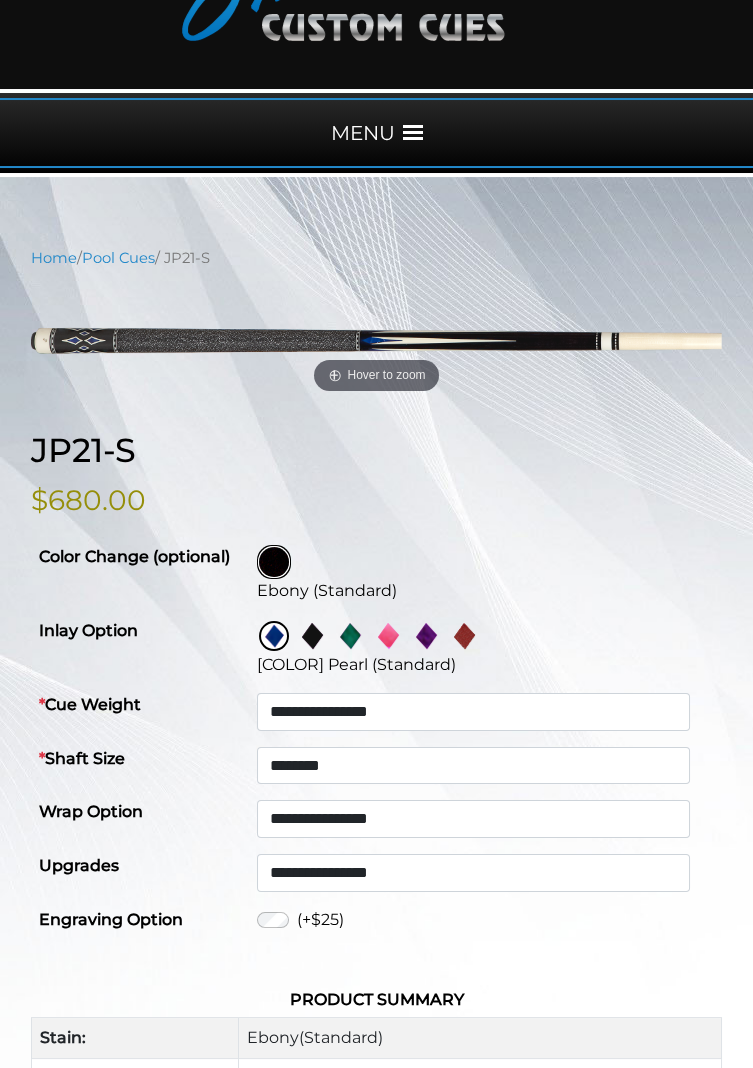 click 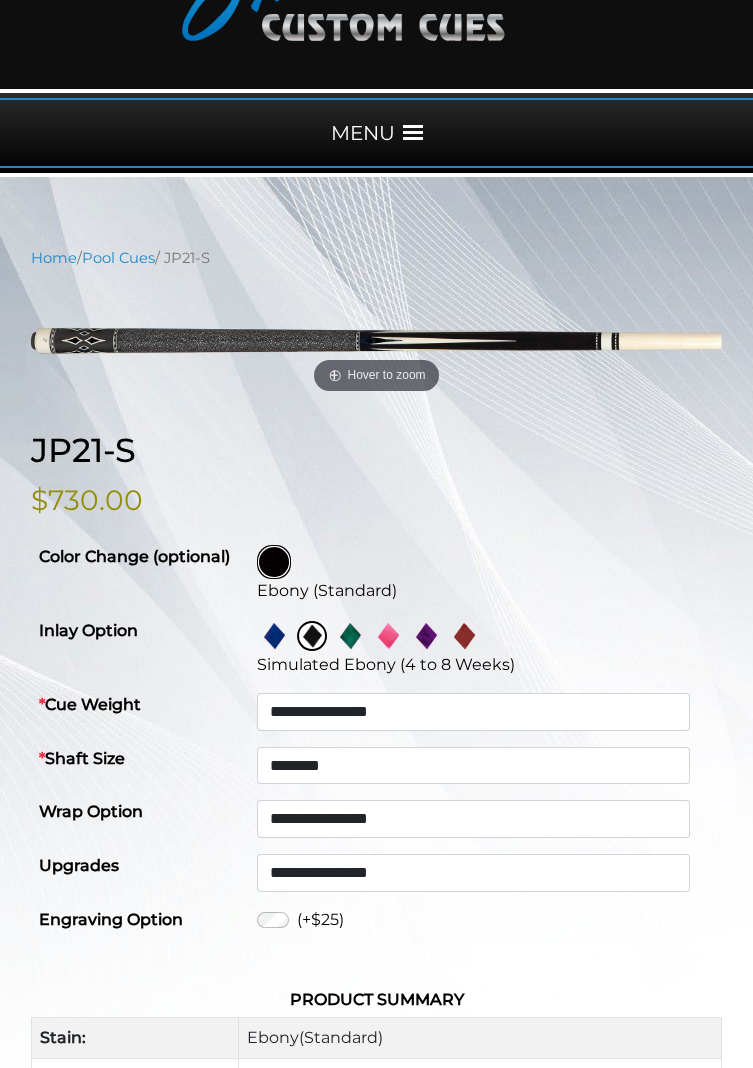 click at bounding box center (350, 636) 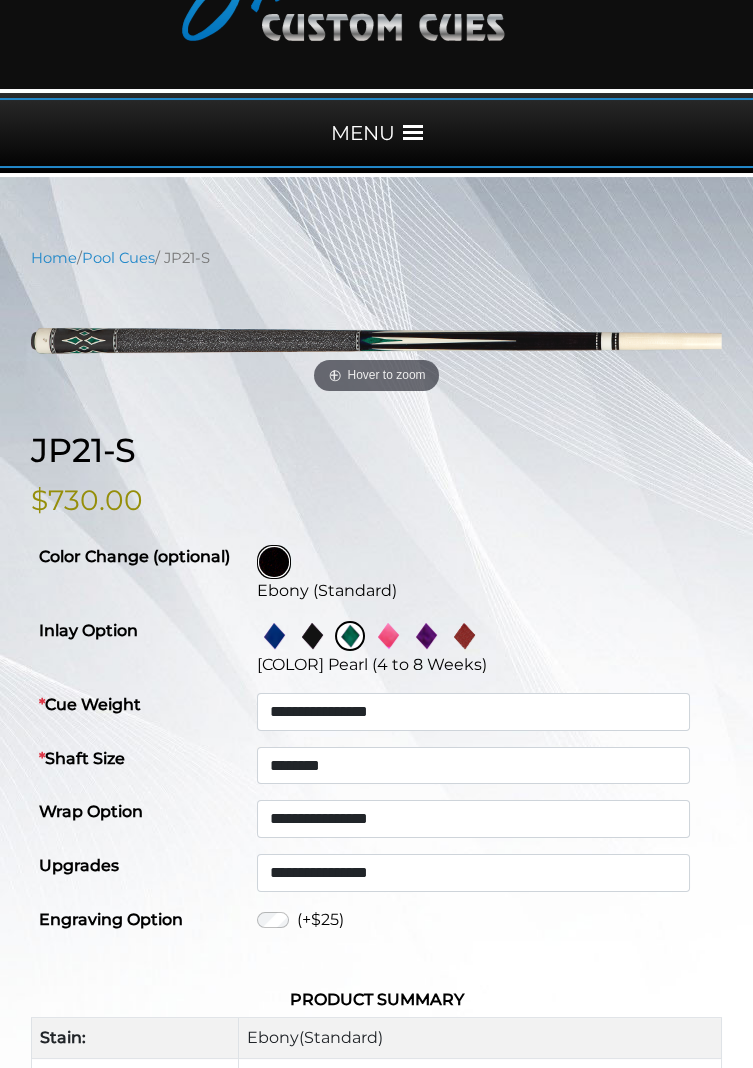 click at bounding box center (274, 636) 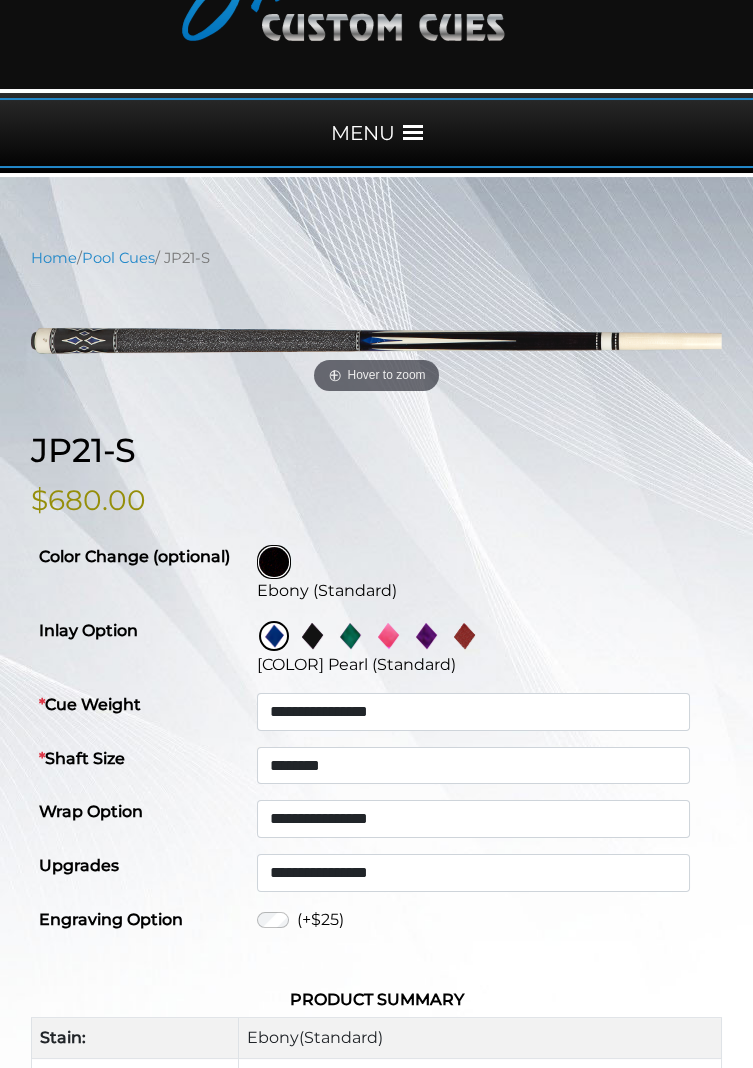 click at bounding box center (312, 636) 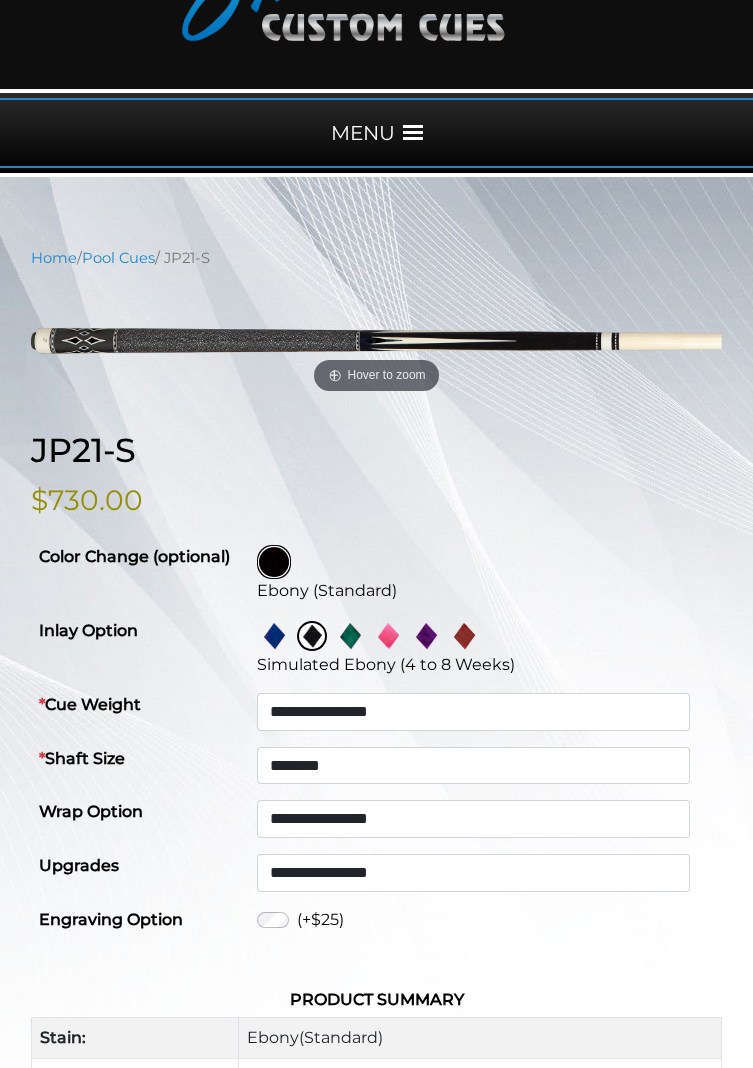 click at bounding box center [350, 636] 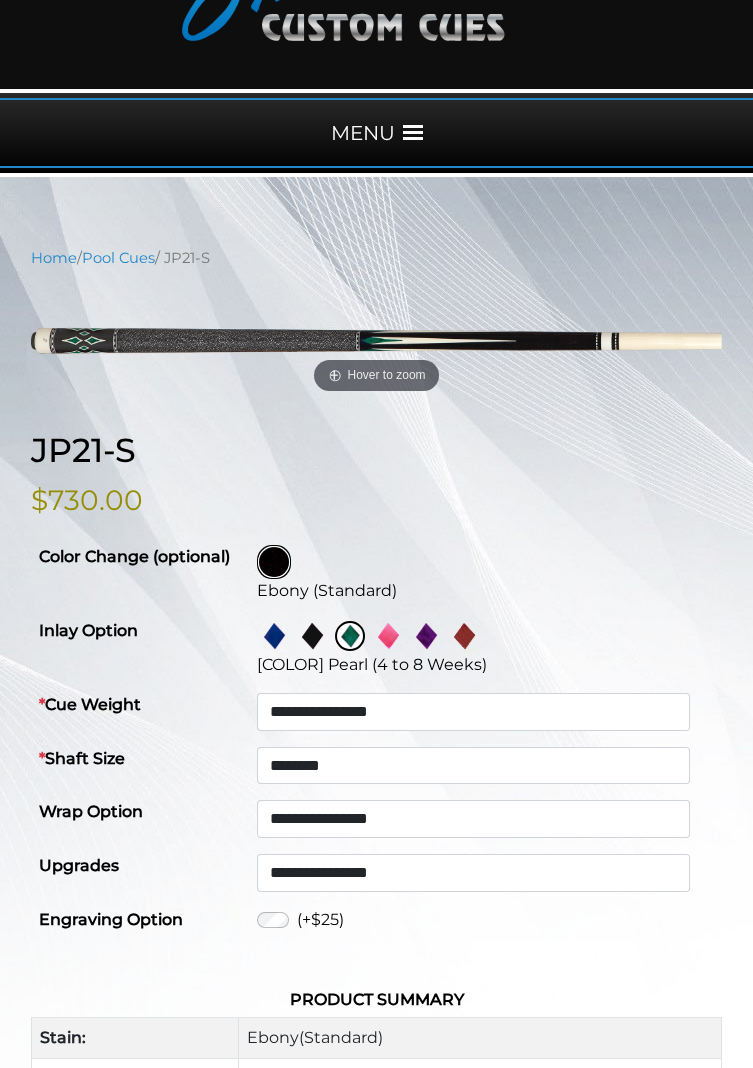 click at bounding box center (388, 636) 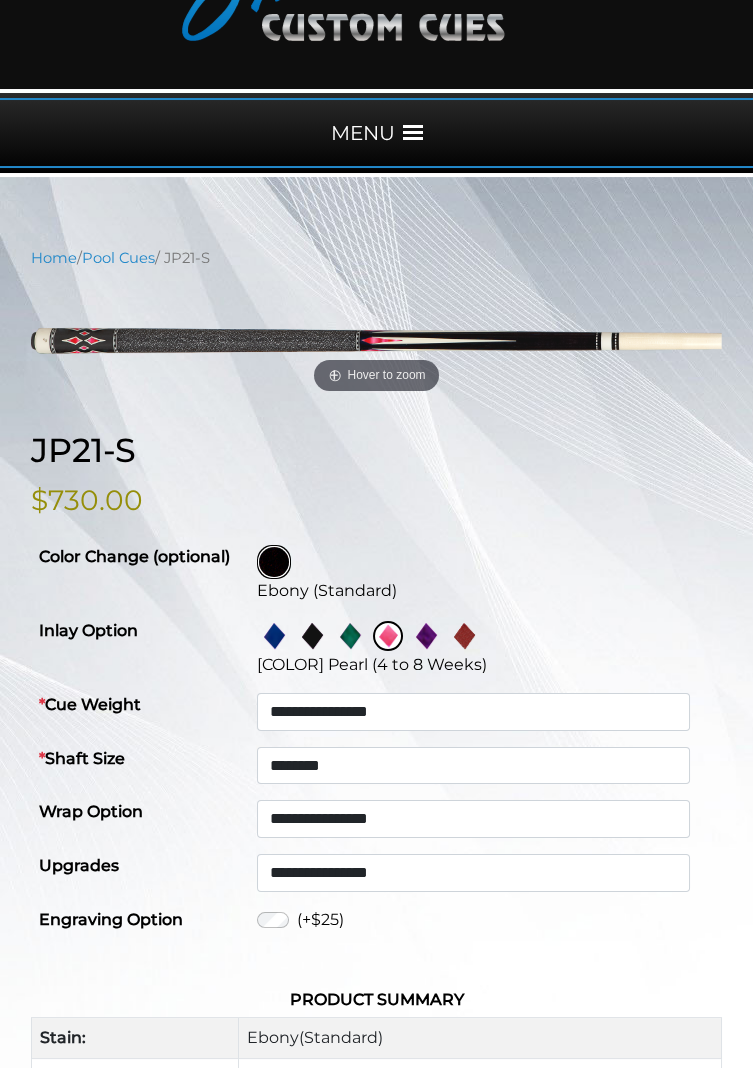 click at bounding box center (426, 636) 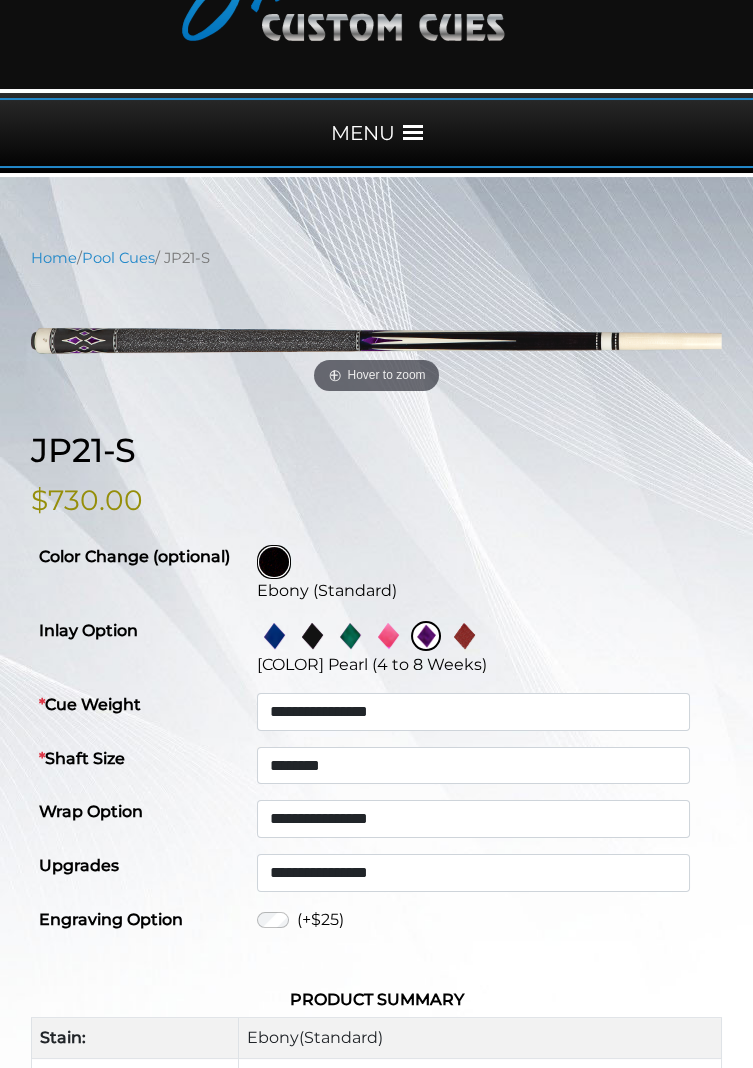 click at bounding box center [464, 636] 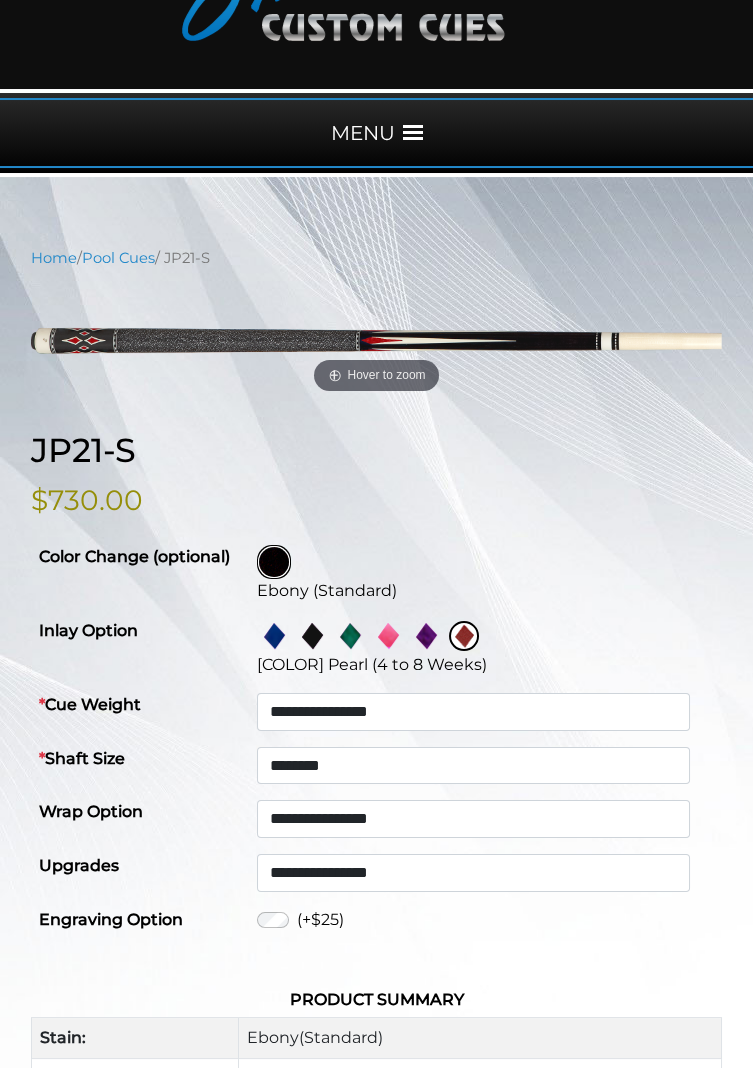 click at bounding box center (274, 636) 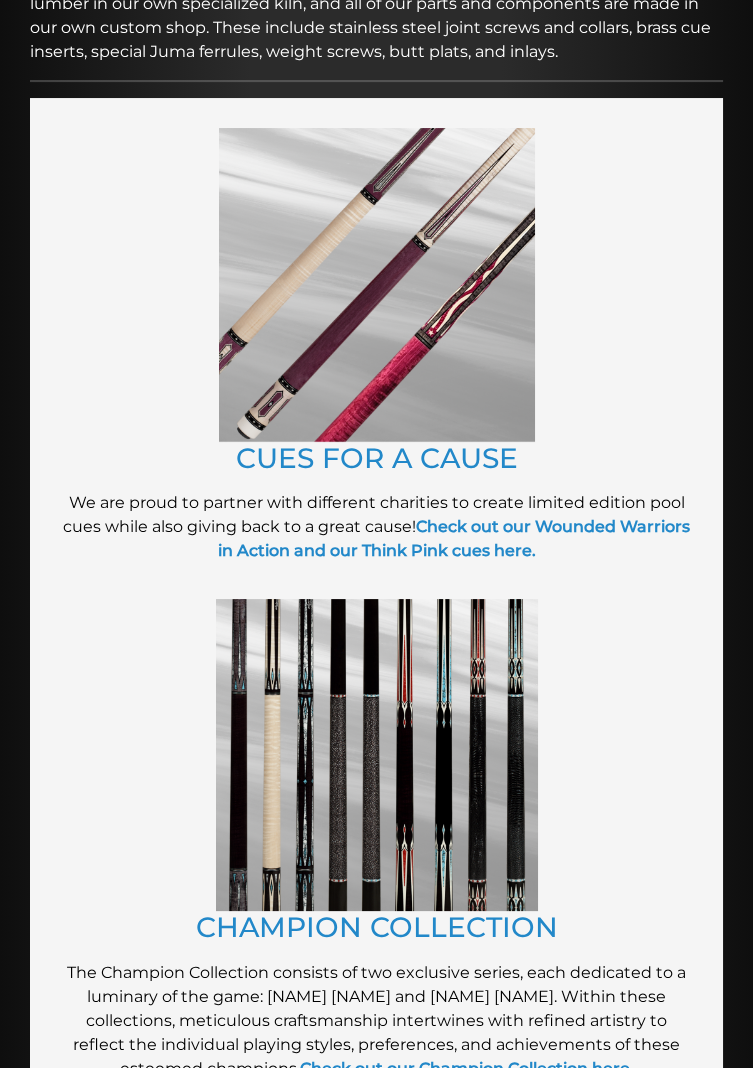 scroll, scrollTop: 0, scrollLeft: 0, axis: both 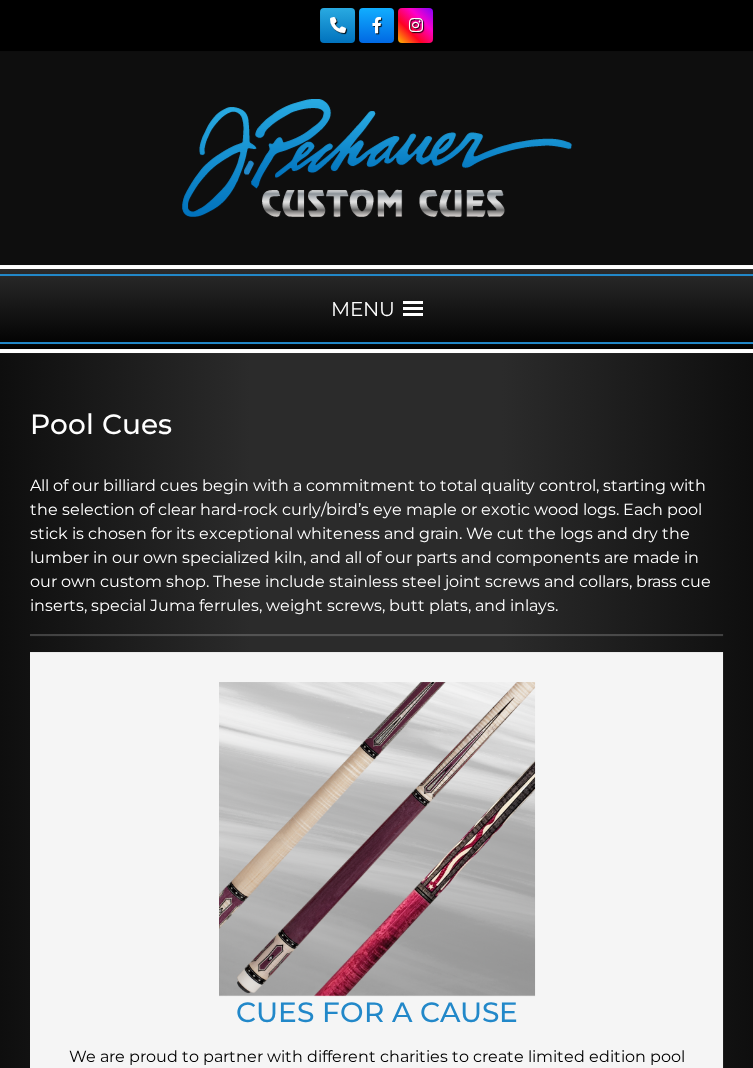 click at bounding box center (413, 309) 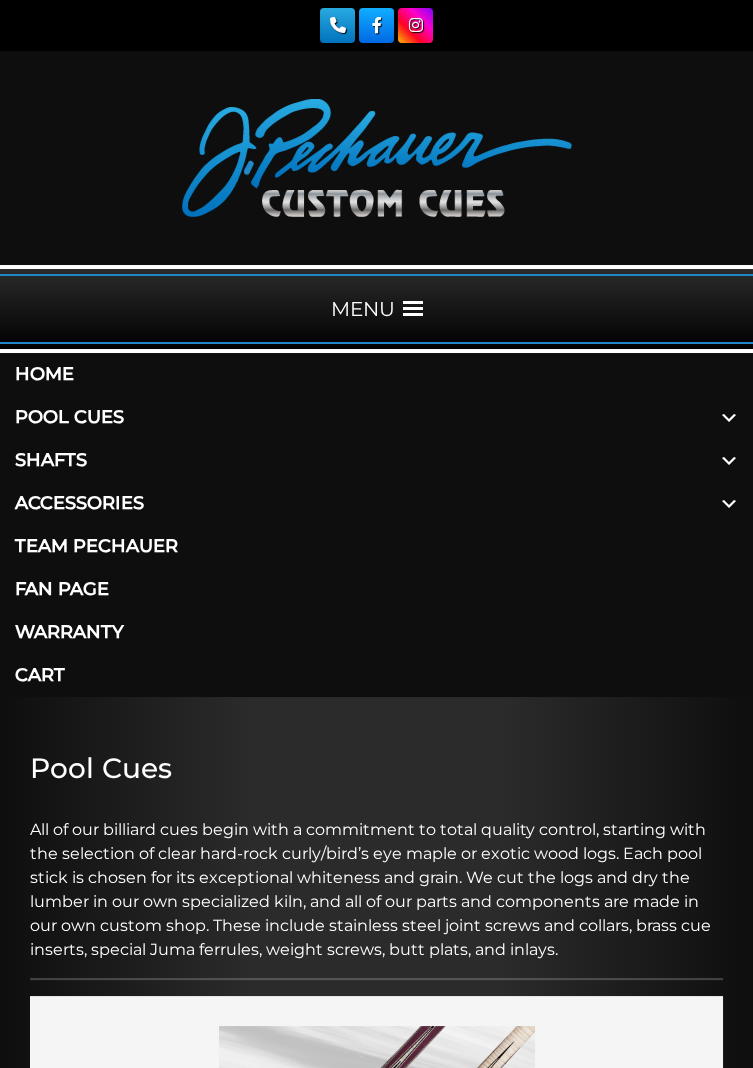 click at bounding box center (729, 417) 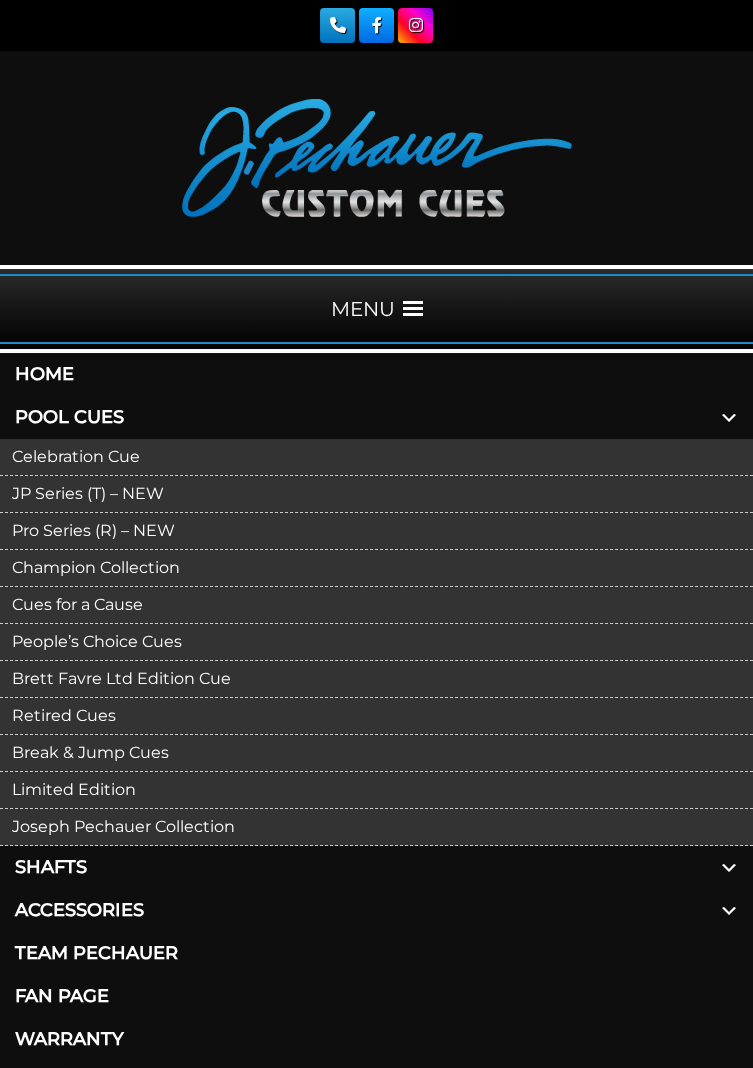 click on "JP Series (T) – NEW" at bounding box center [376, 494] 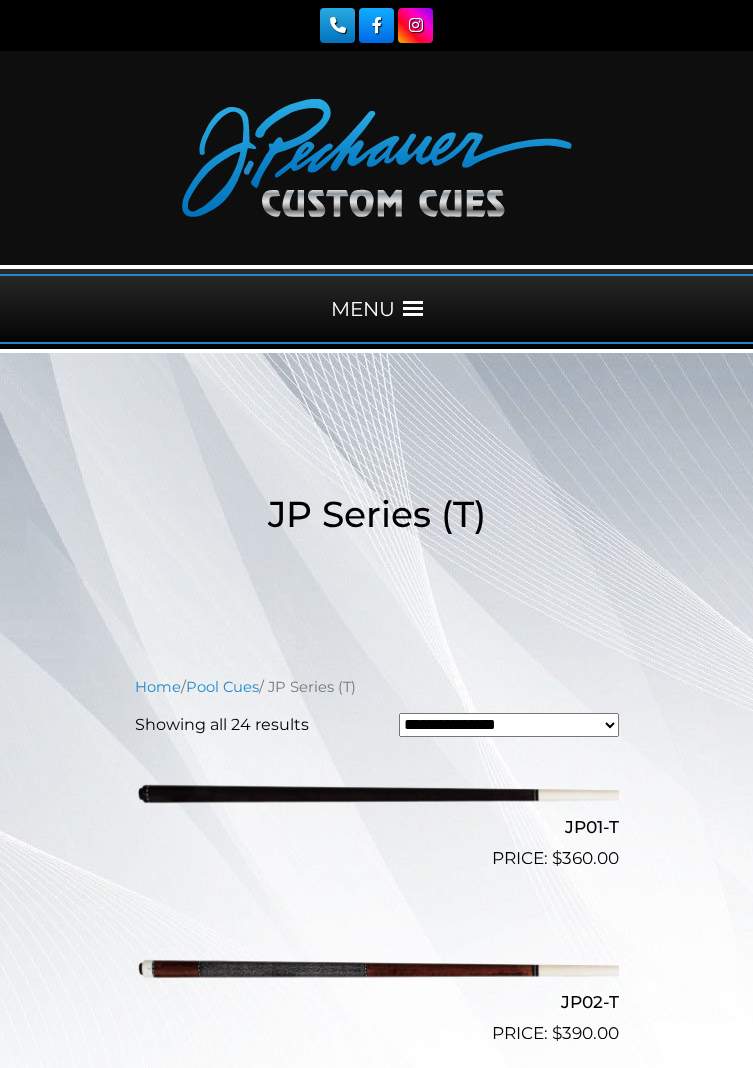 scroll, scrollTop: 0, scrollLeft: 0, axis: both 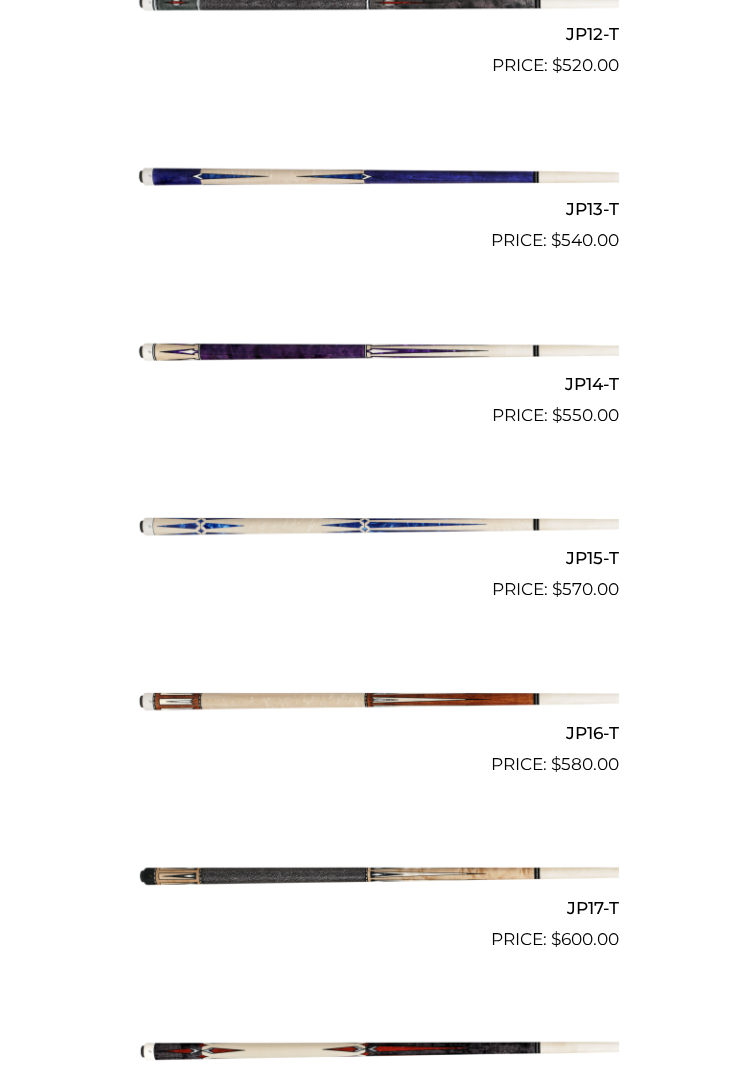 click at bounding box center [377, 524] 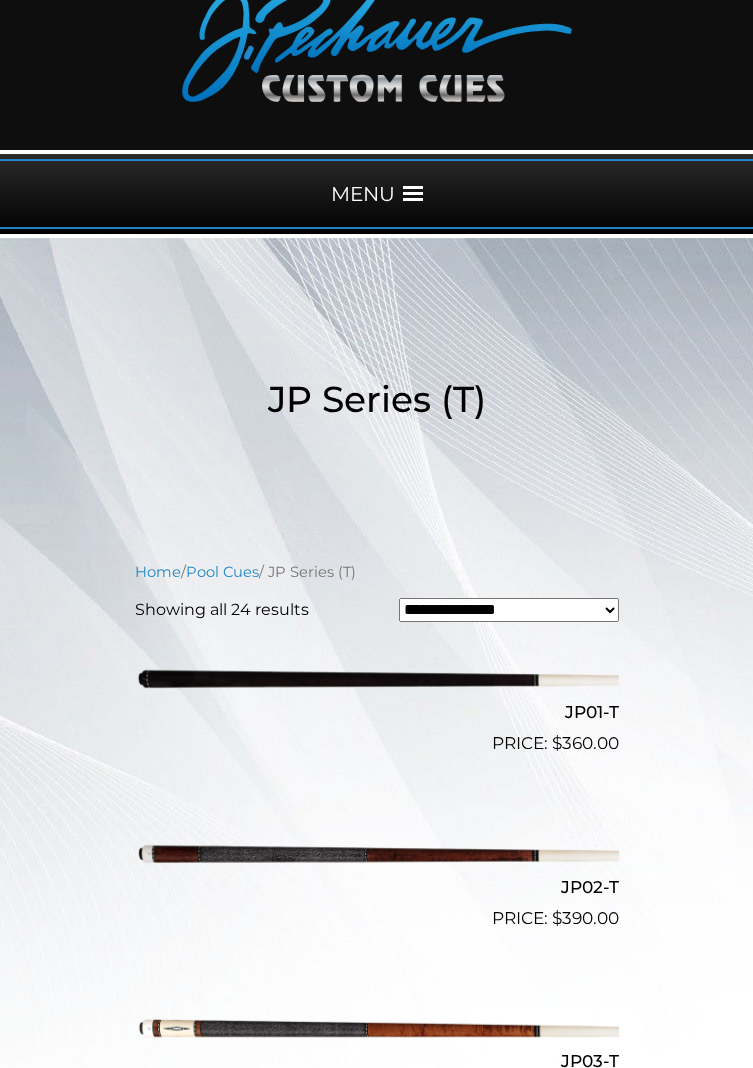 scroll, scrollTop: 0, scrollLeft: 0, axis: both 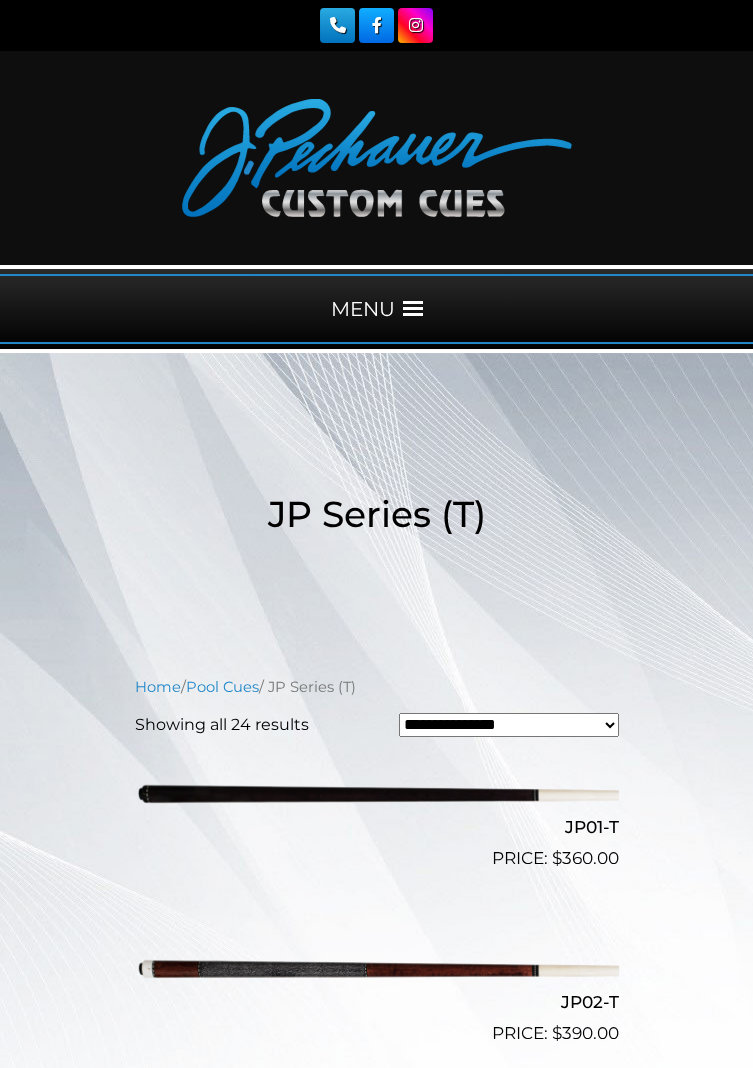 click on "**********" at bounding box center (509, 725) 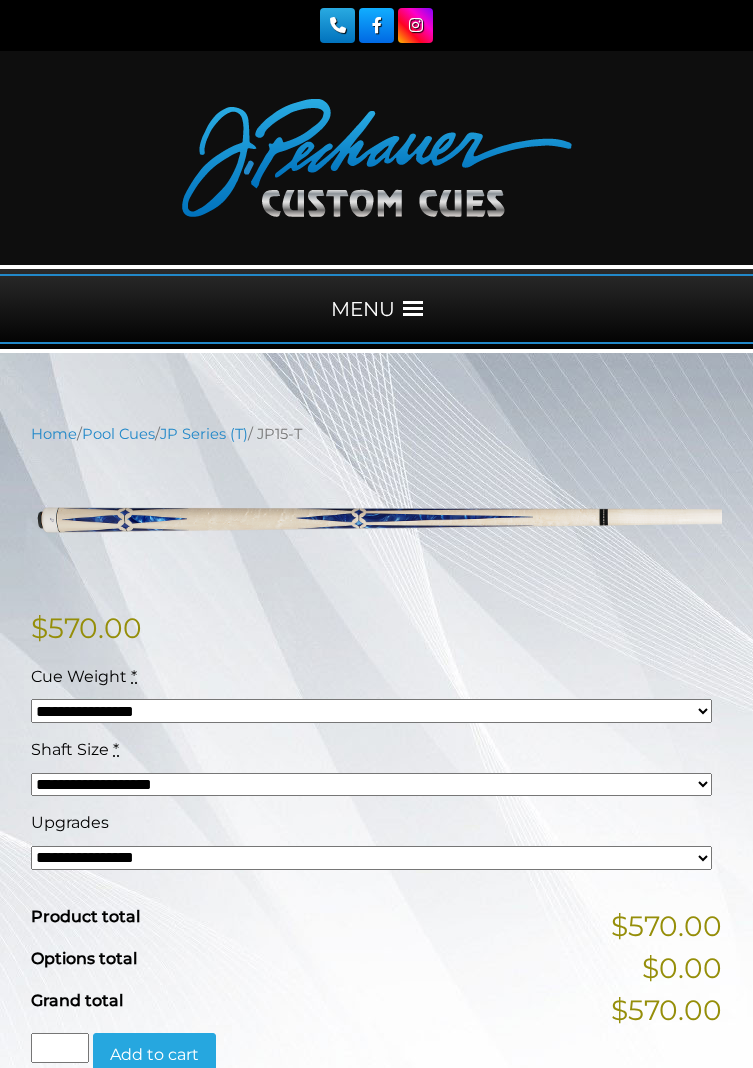 scroll, scrollTop: 0, scrollLeft: 0, axis: both 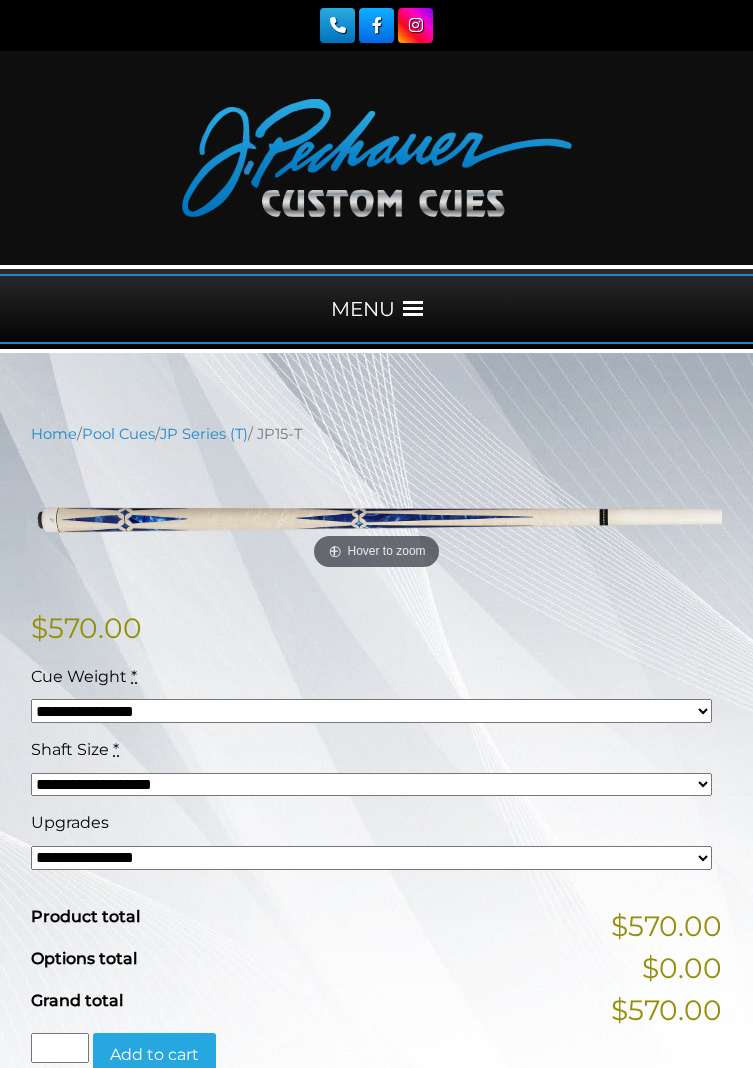 click on "**********" at bounding box center (371, 711) 